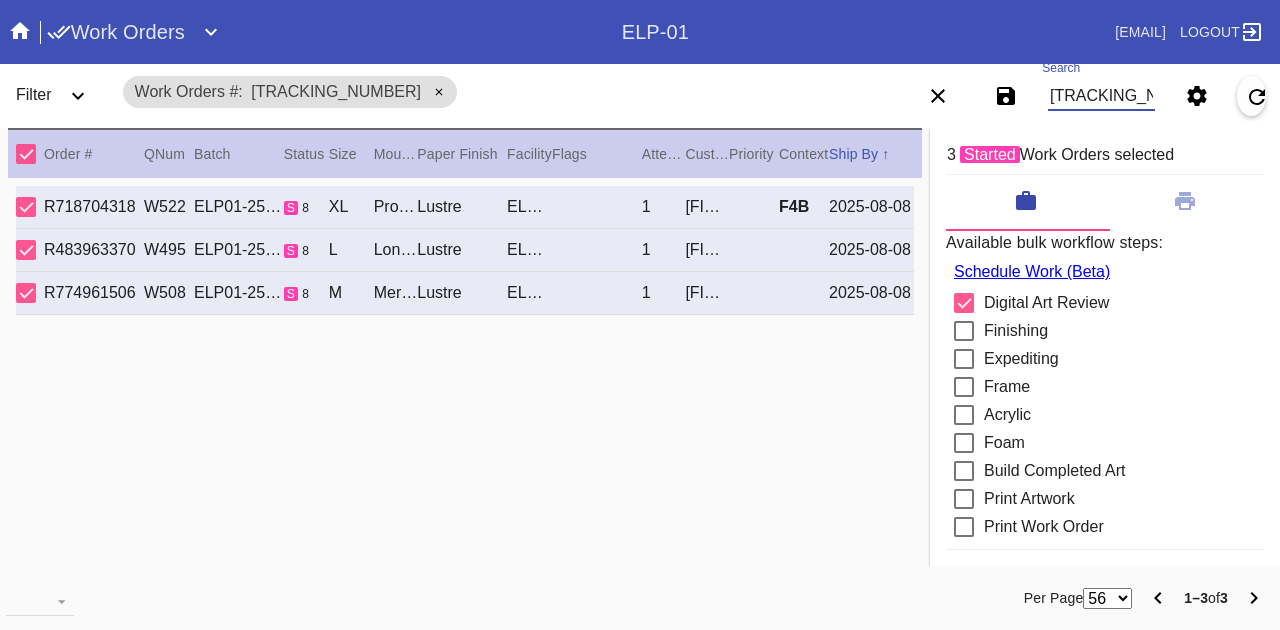 scroll, scrollTop: 0, scrollLeft: 0, axis: both 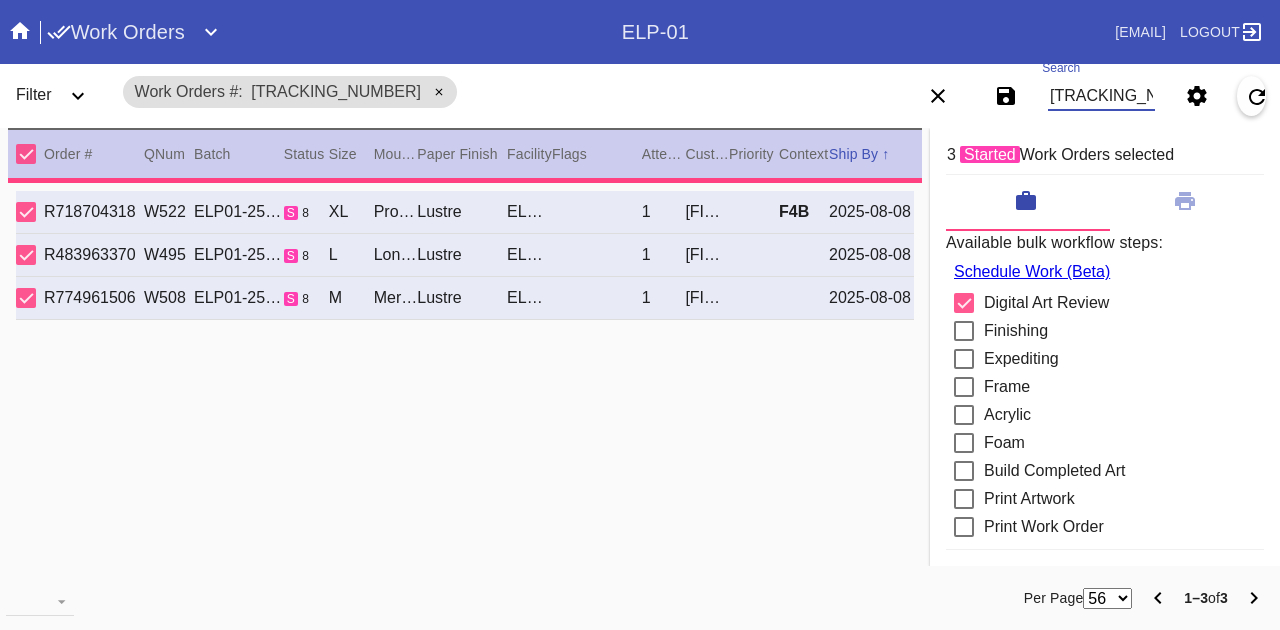 type 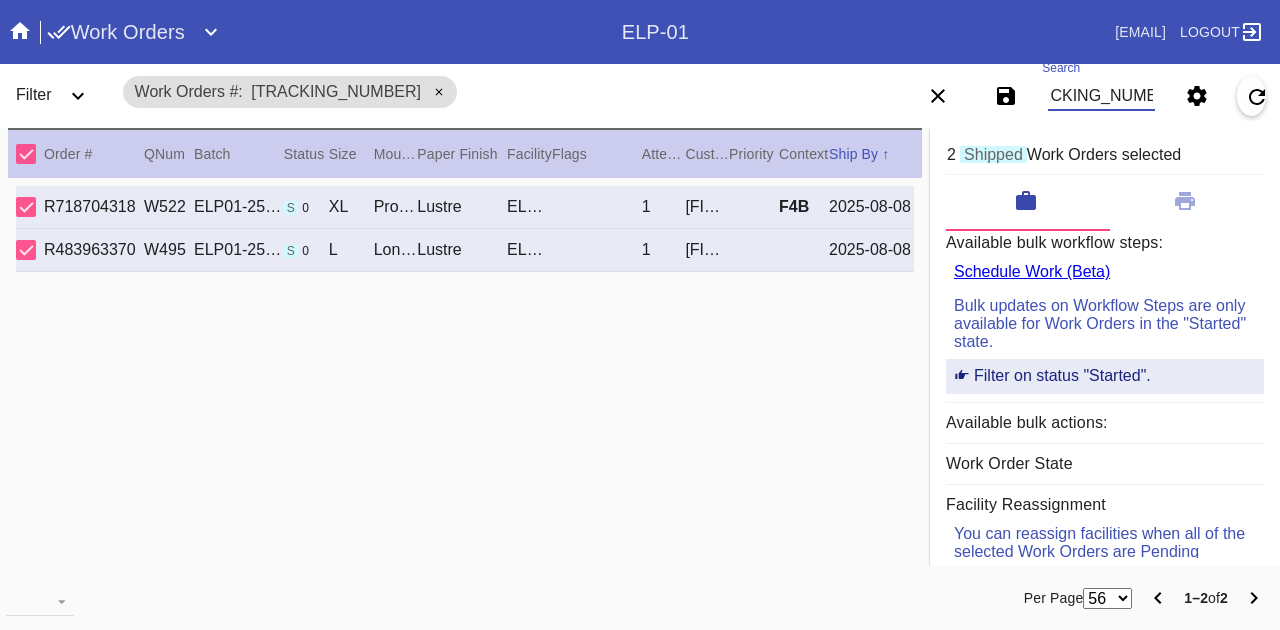 type on "[TRACKING_NUMBER]" 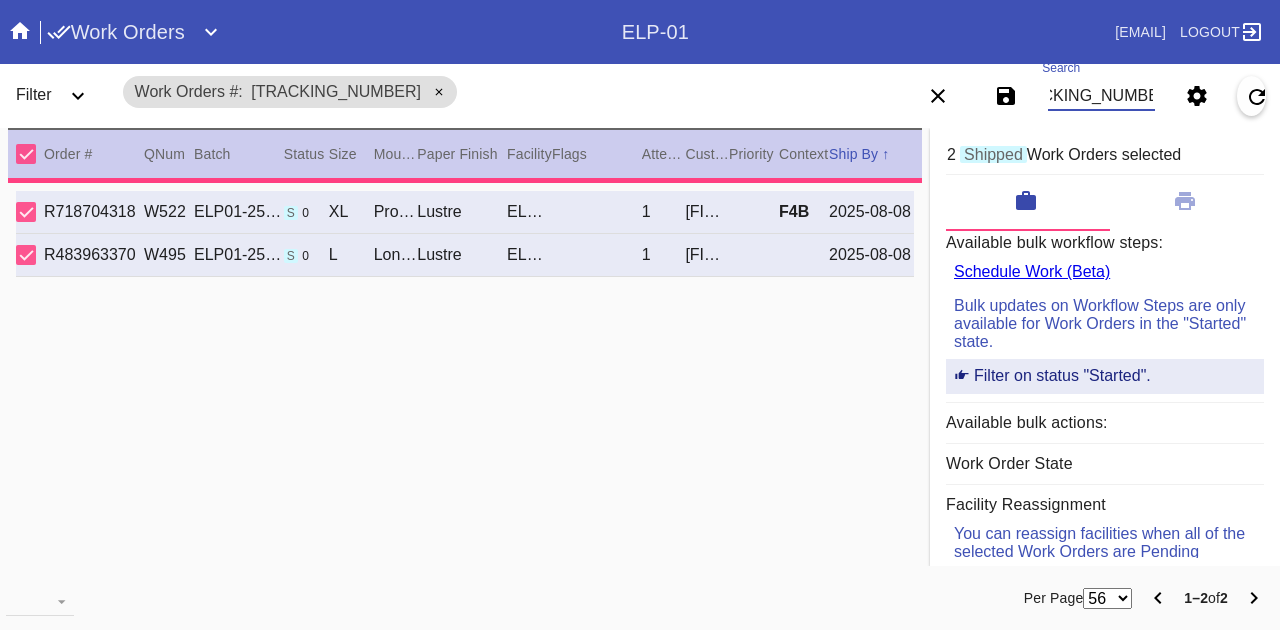 type on "3.0" 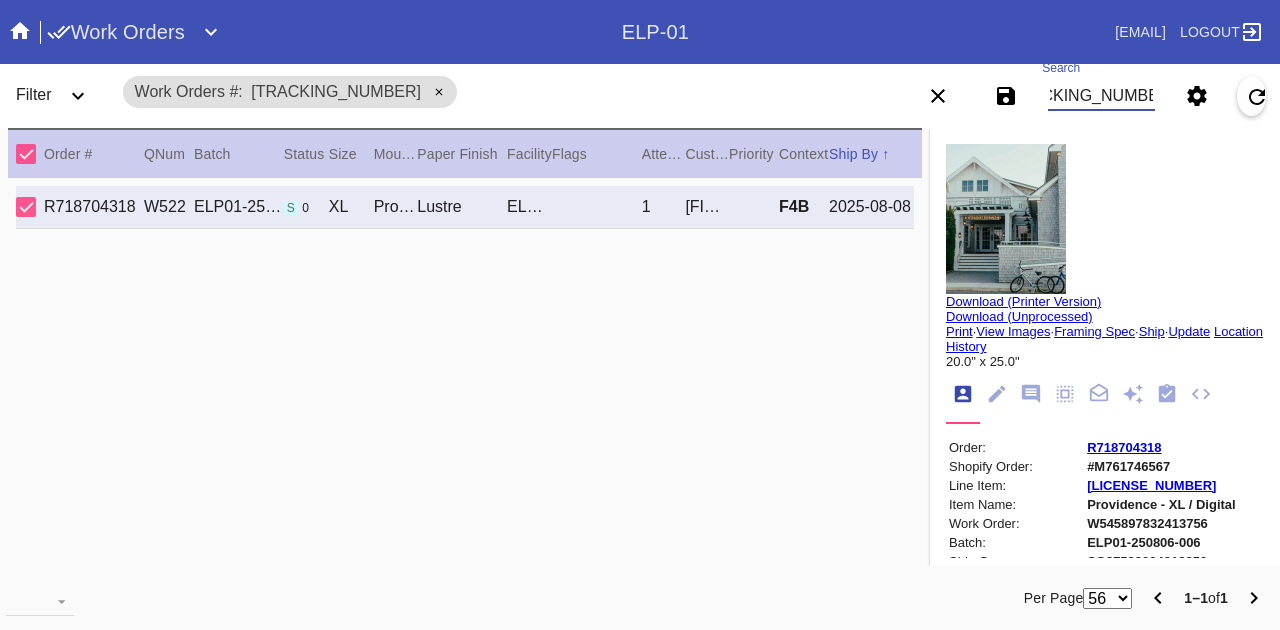click on "[TRACKING_NUMBER]" at bounding box center [1101, 96] 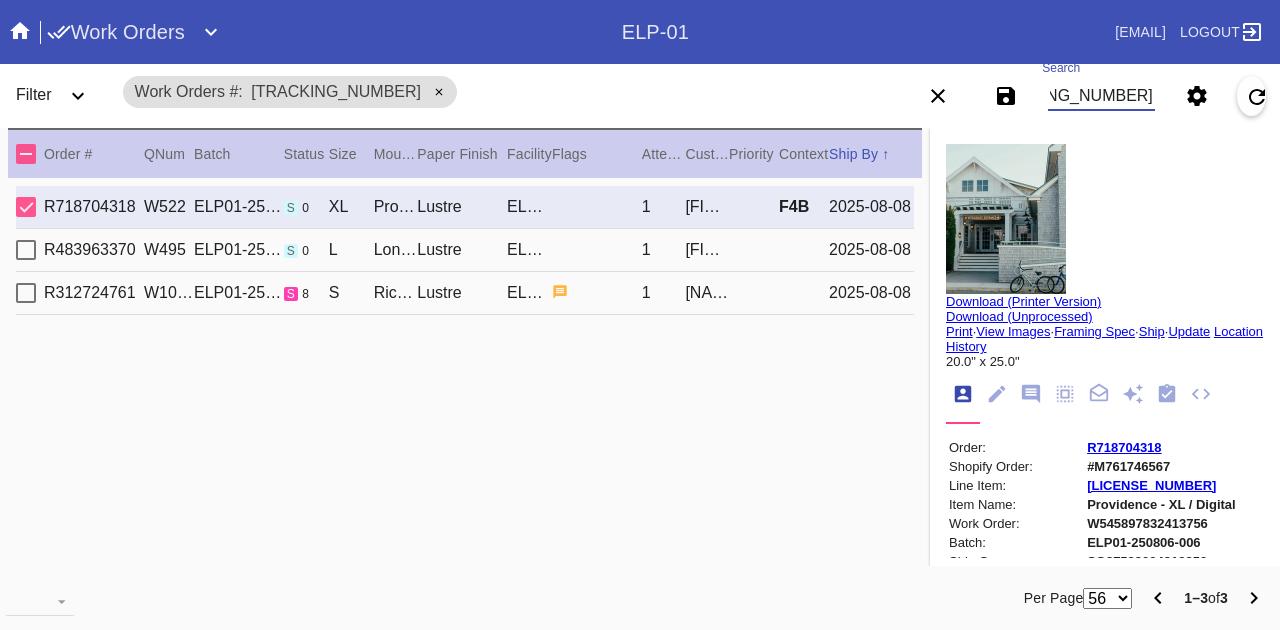scroll, scrollTop: 0, scrollLeft: 198, axis: horizontal 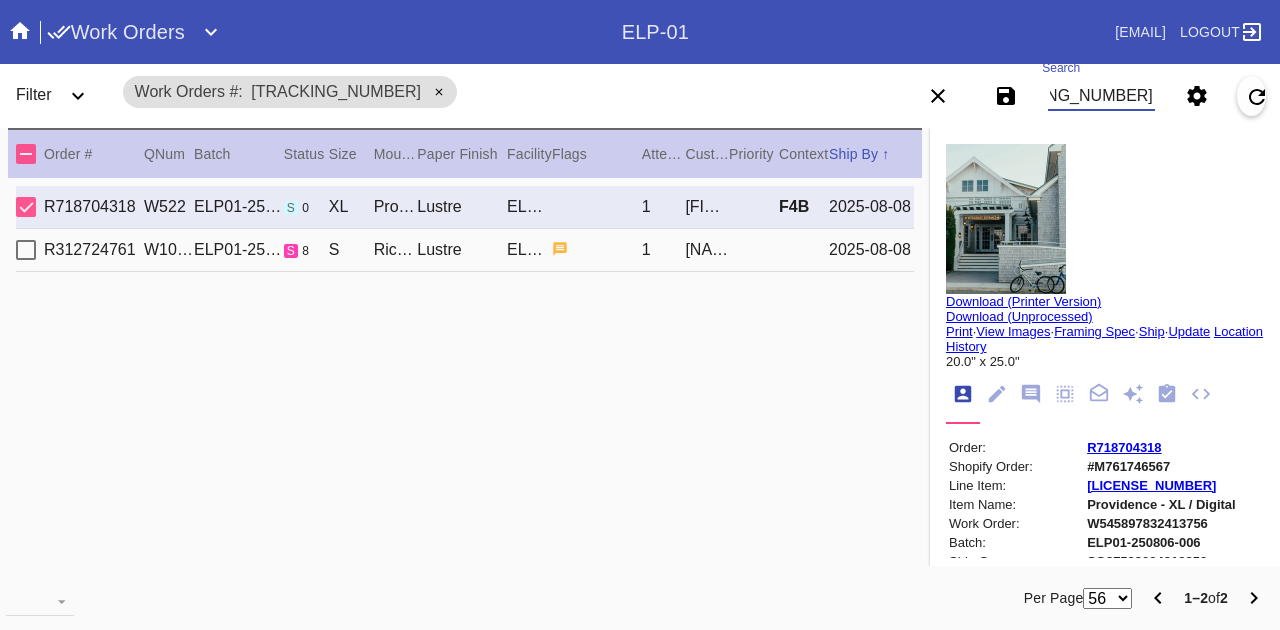 click on "[TRACKING_NUMBER]" at bounding box center (1101, 96) 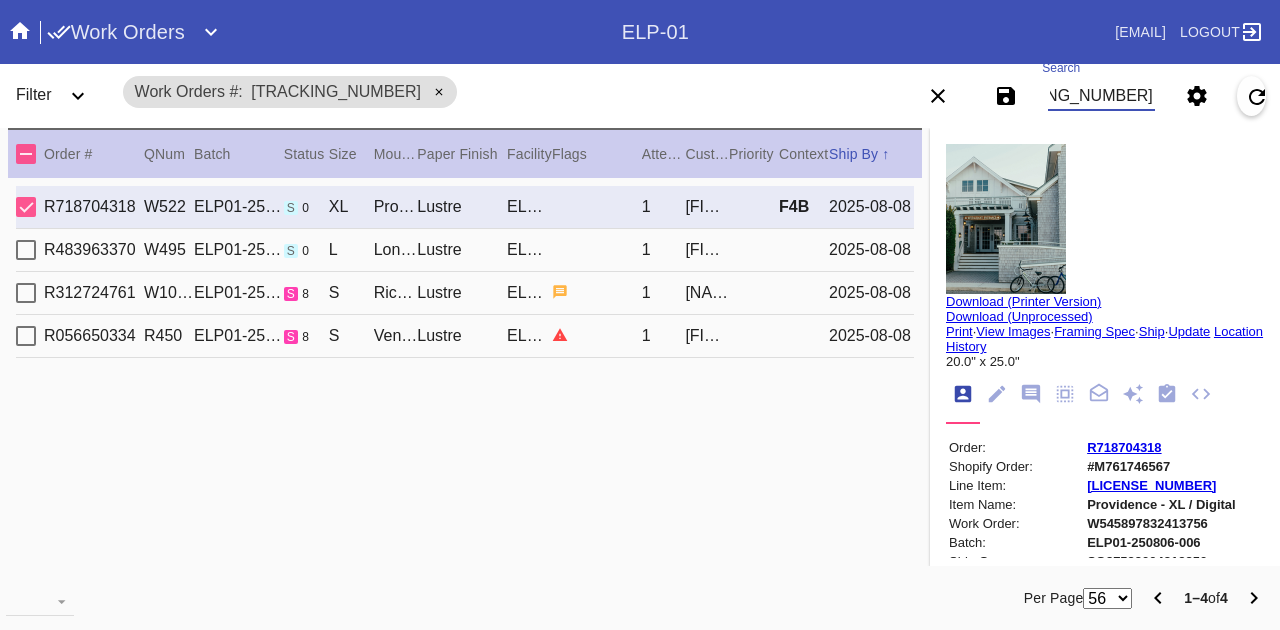 scroll, scrollTop: 0, scrollLeft: 351, axis: horizontal 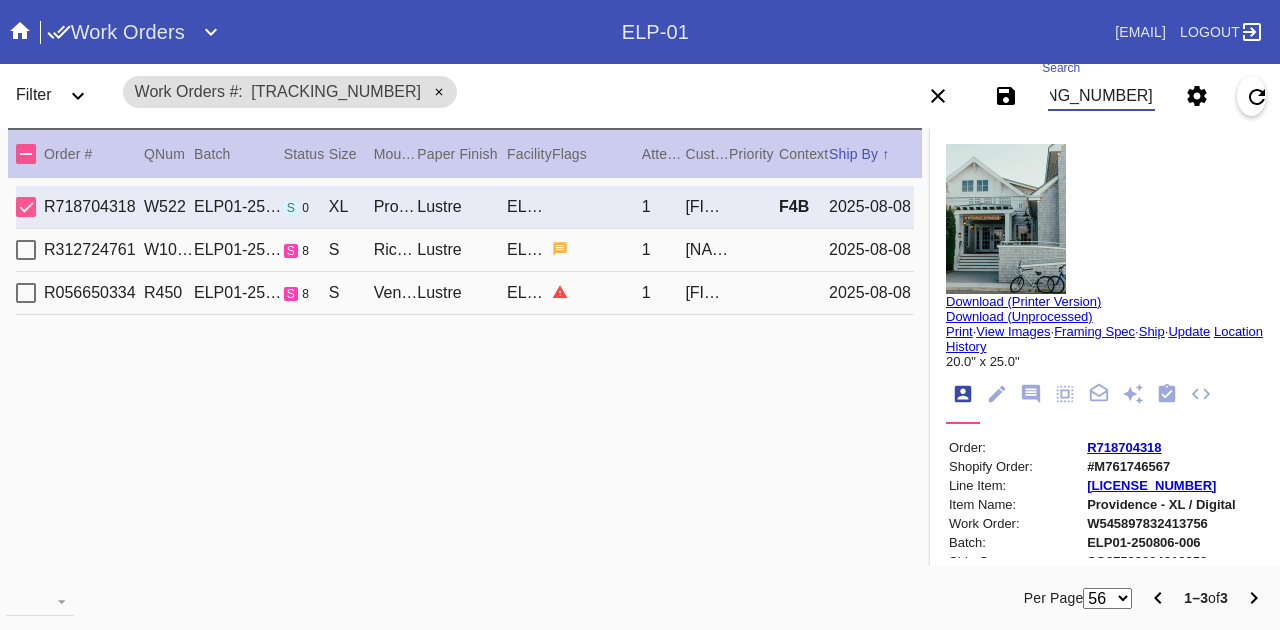 click at bounding box center [26, 154] 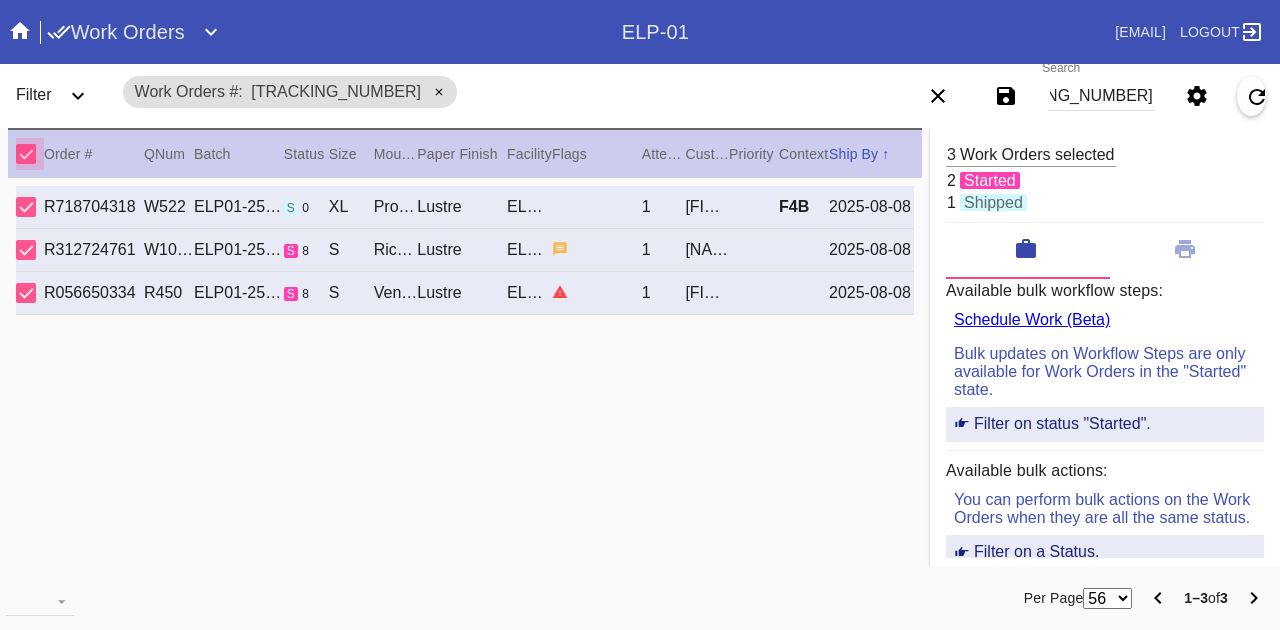 scroll, scrollTop: 0, scrollLeft: 0, axis: both 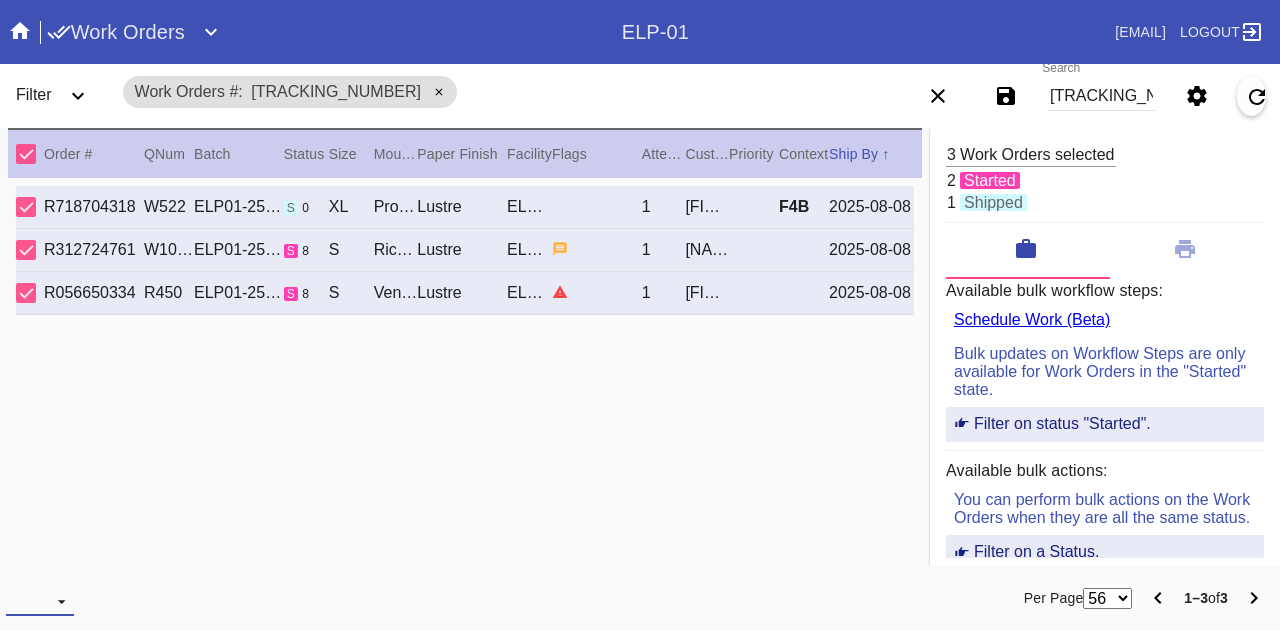 click at bounding box center [40, 601] 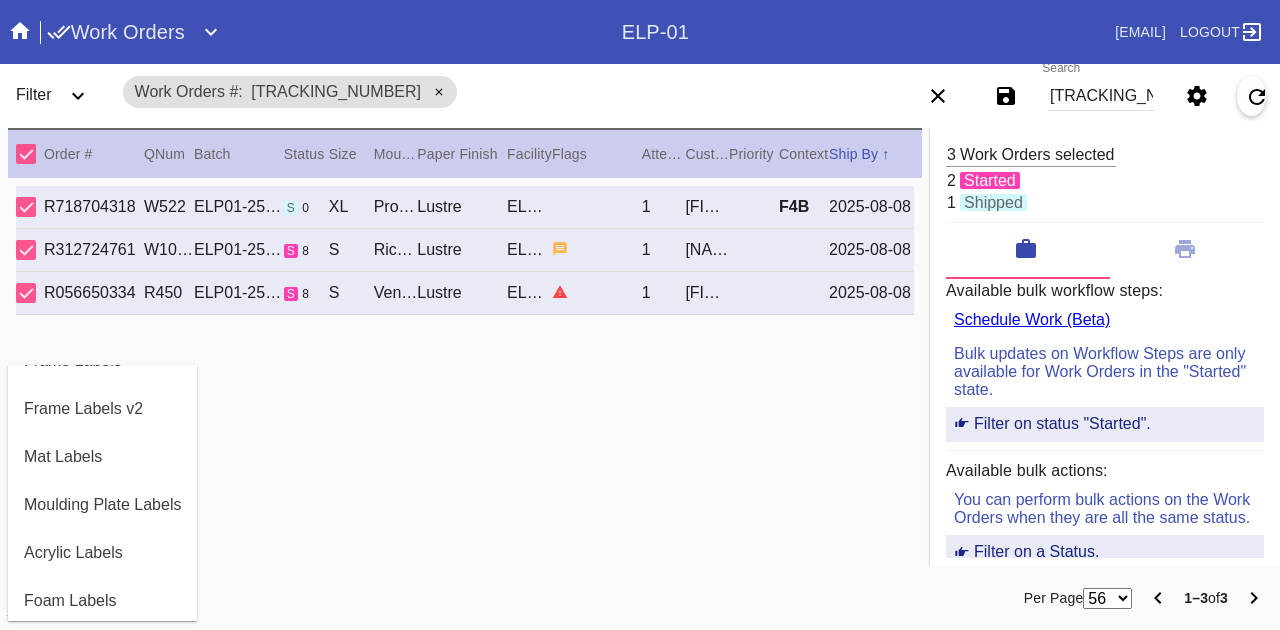 scroll, scrollTop: 464, scrollLeft: 0, axis: vertical 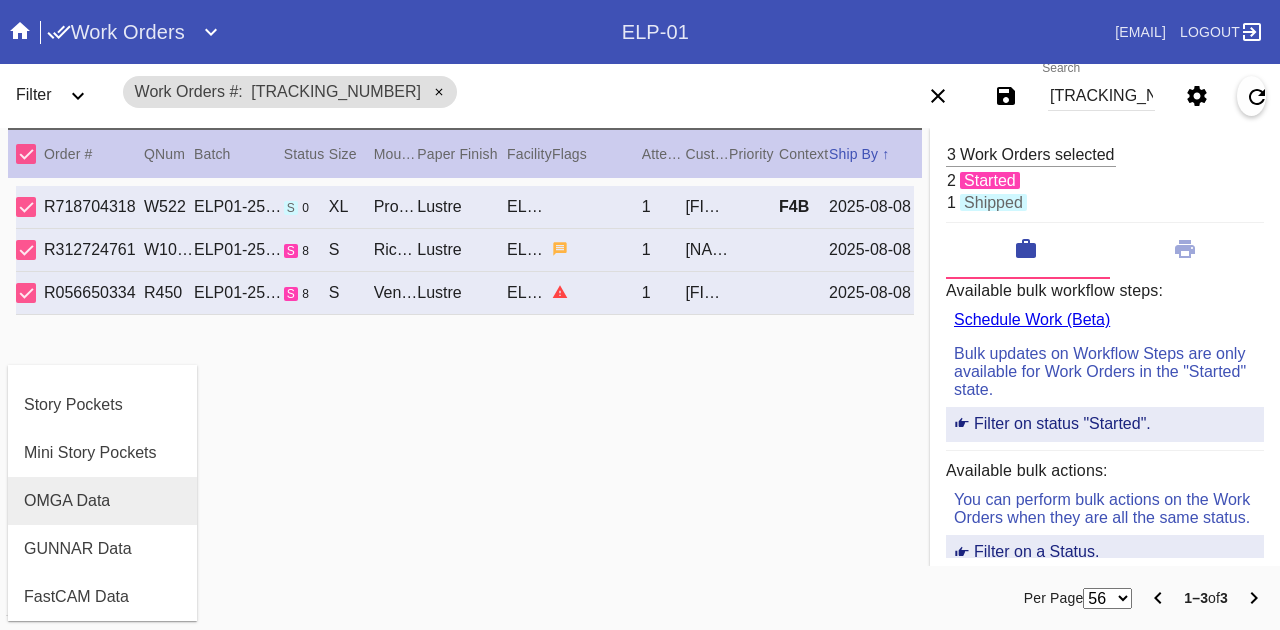 click on "OMGA Data" at bounding box center (102, 501) 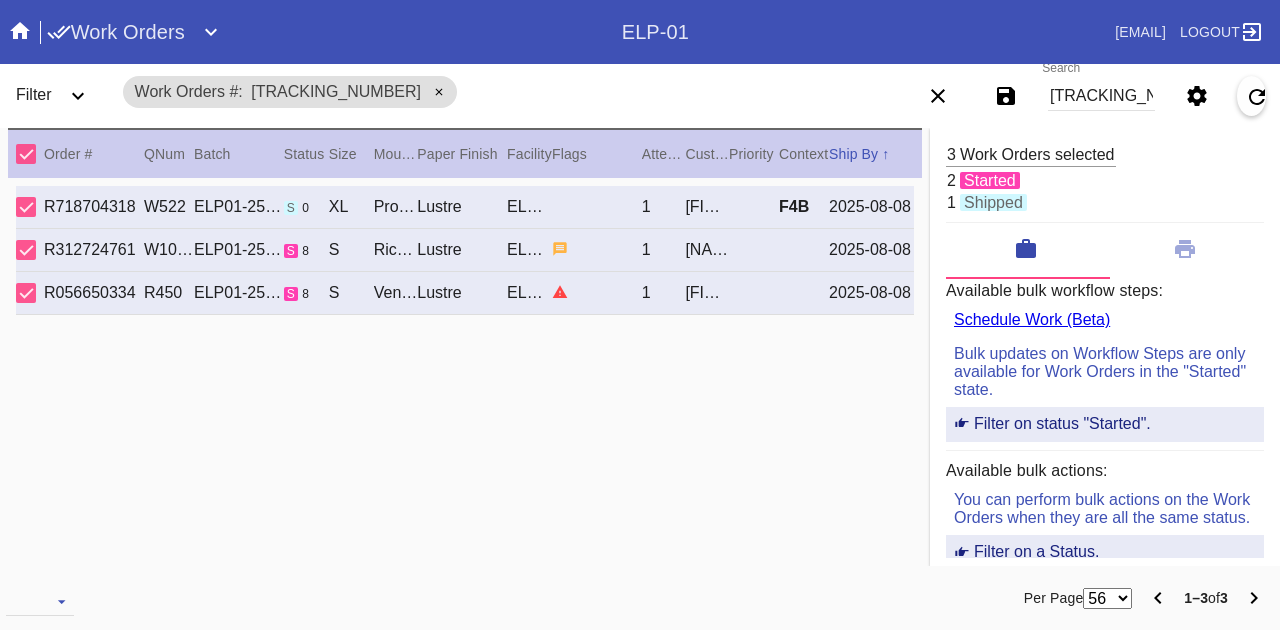 click on "[TRACKING_NUMBER]" at bounding box center (1101, 96) 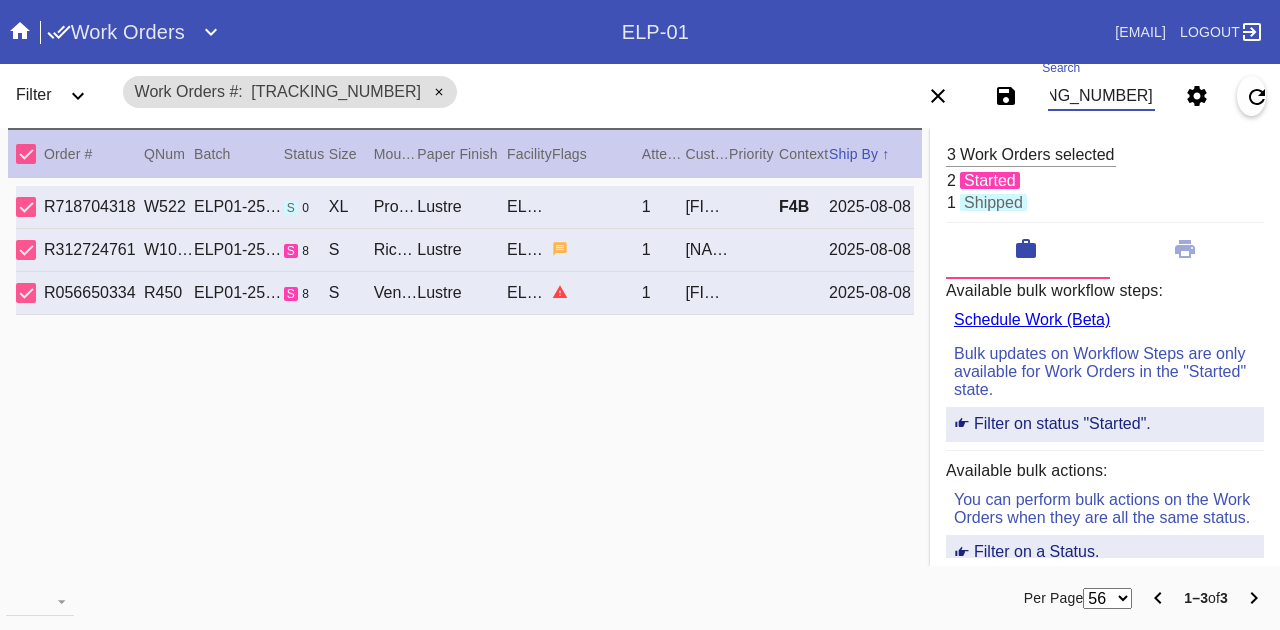 scroll, scrollTop: 0, scrollLeft: 652, axis: horizontal 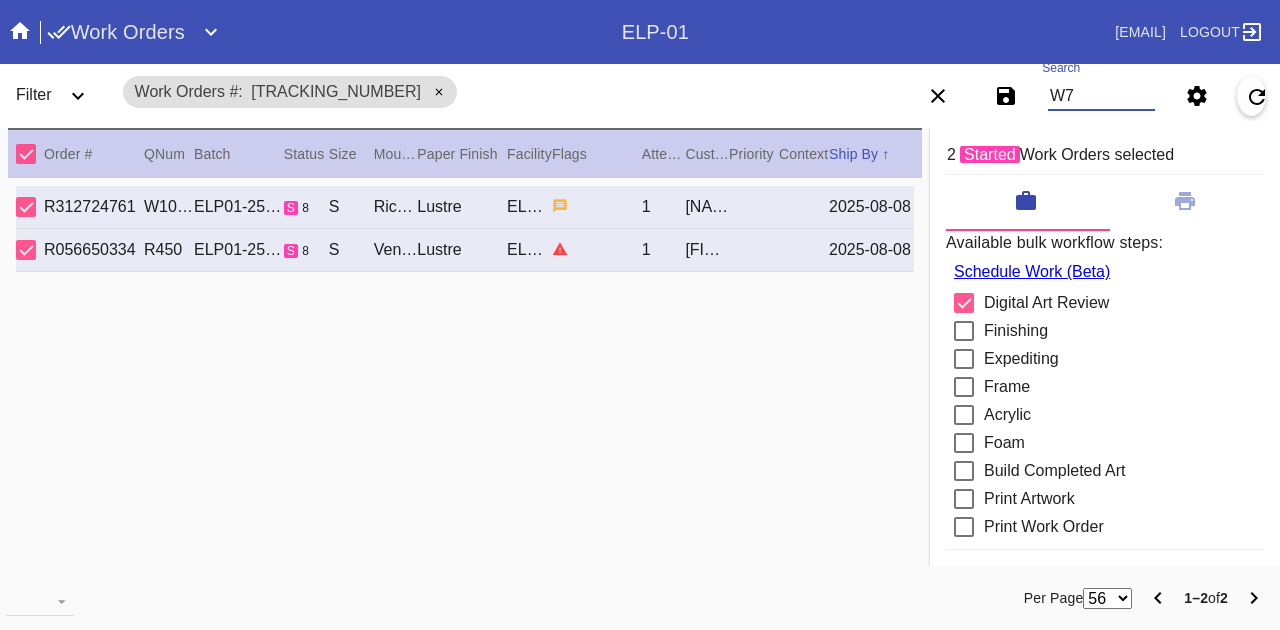 type on "W" 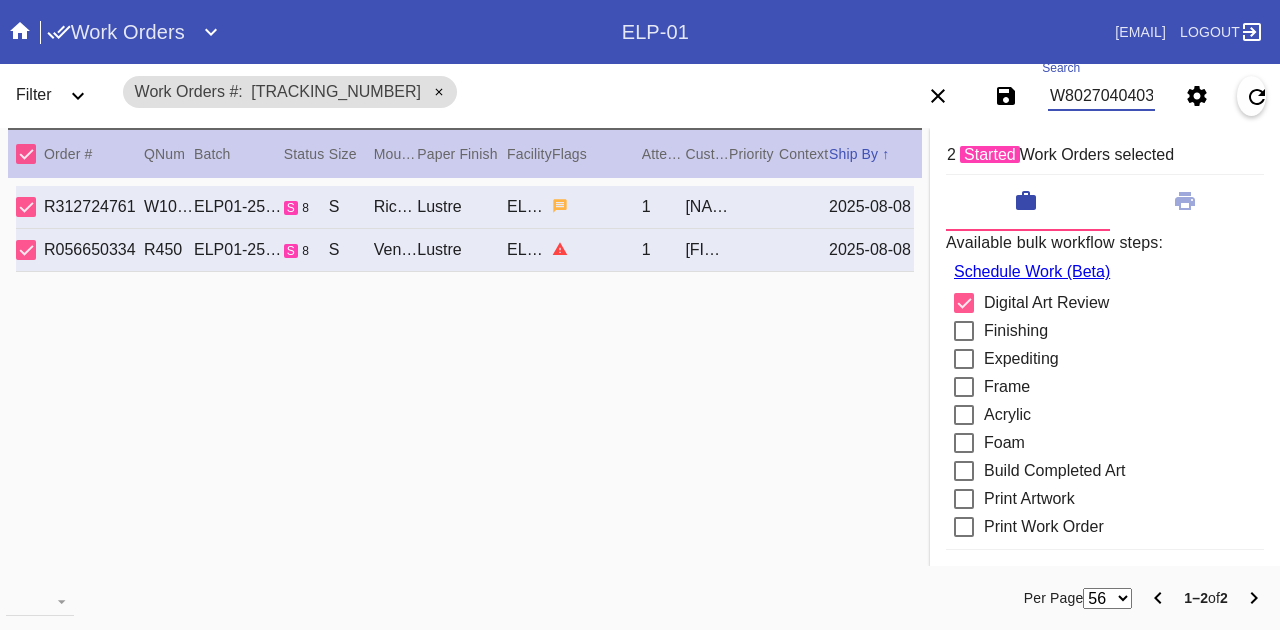 type on "W802704040382167" 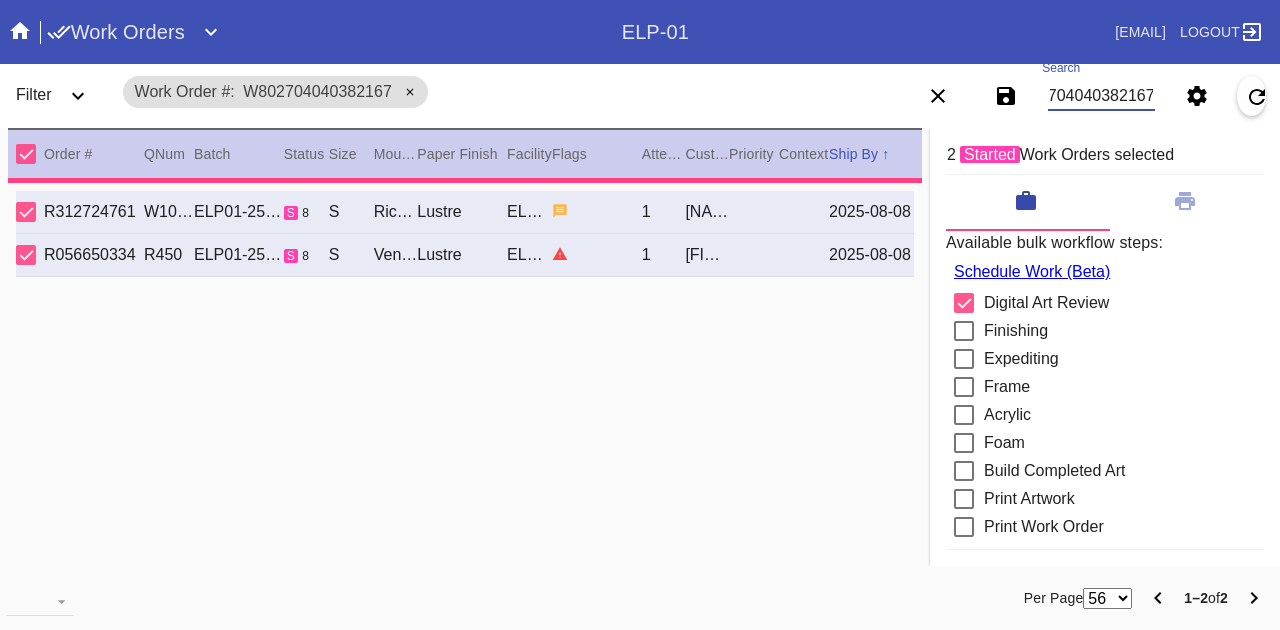 type on "0.0" 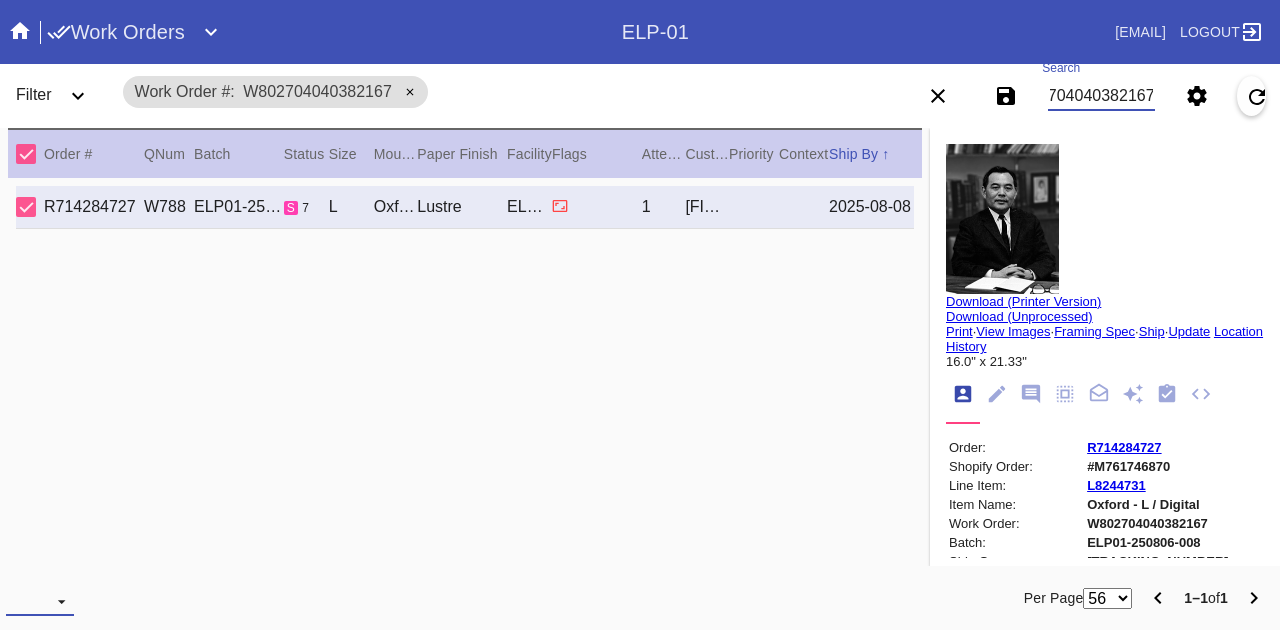 click at bounding box center [40, 601] 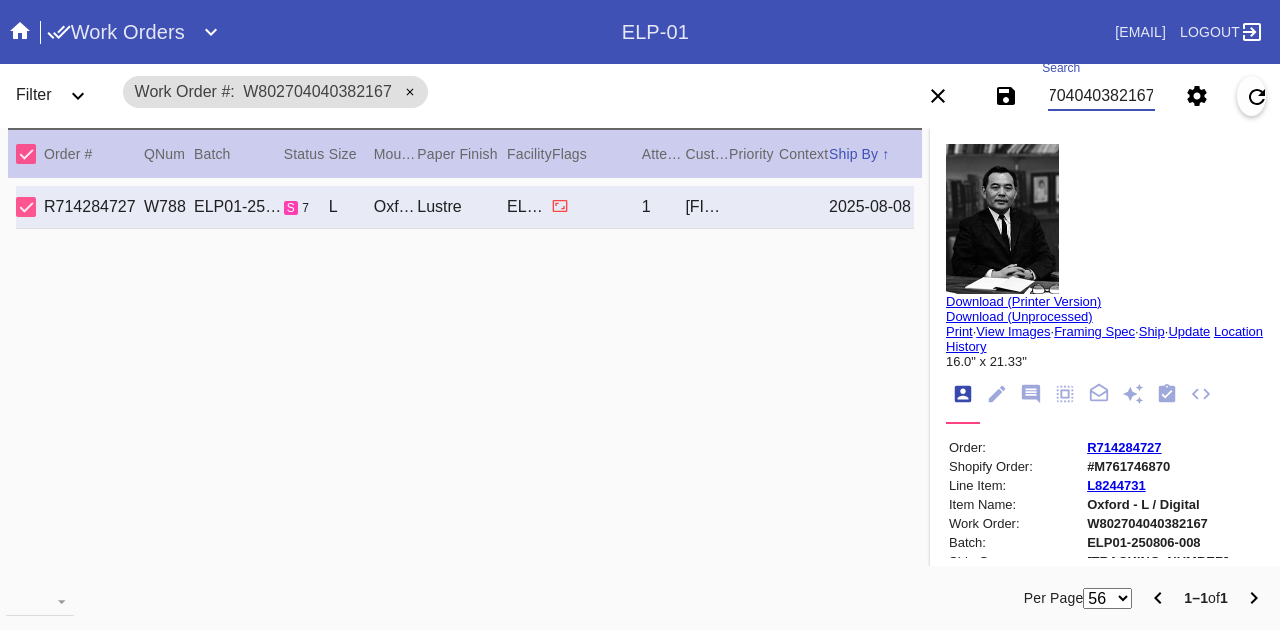 scroll, scrollTop: 0, scrollLeft: 0, axis: both 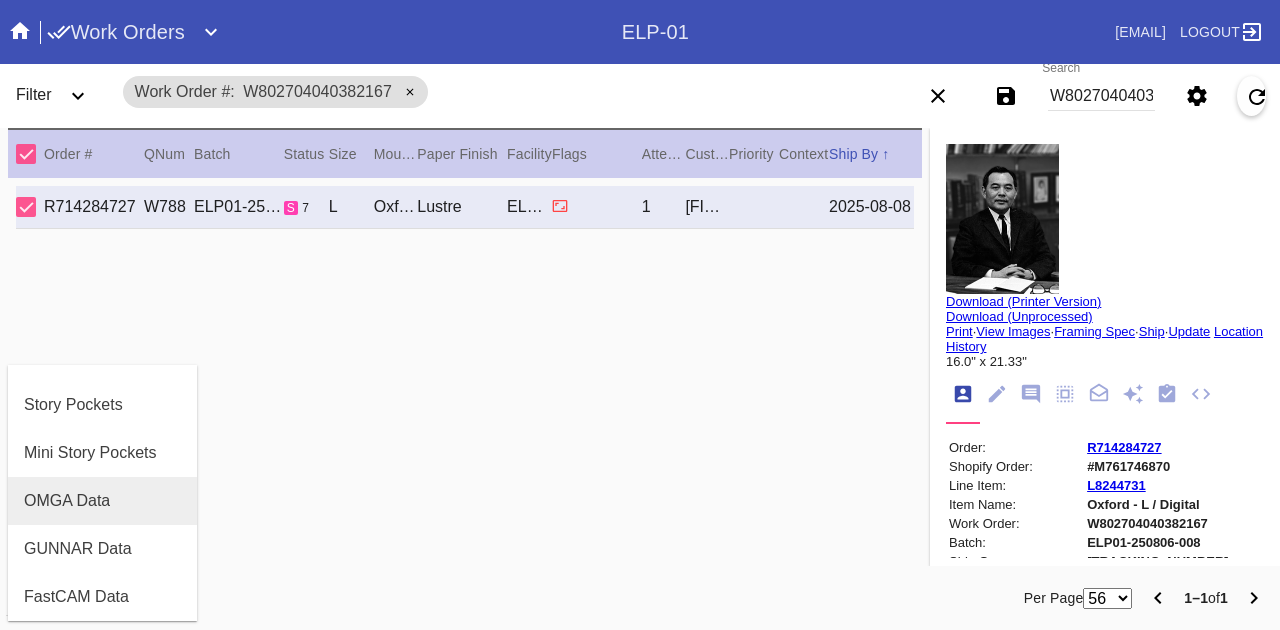 click on "OMGA Data" at bounding box center (102, 501) 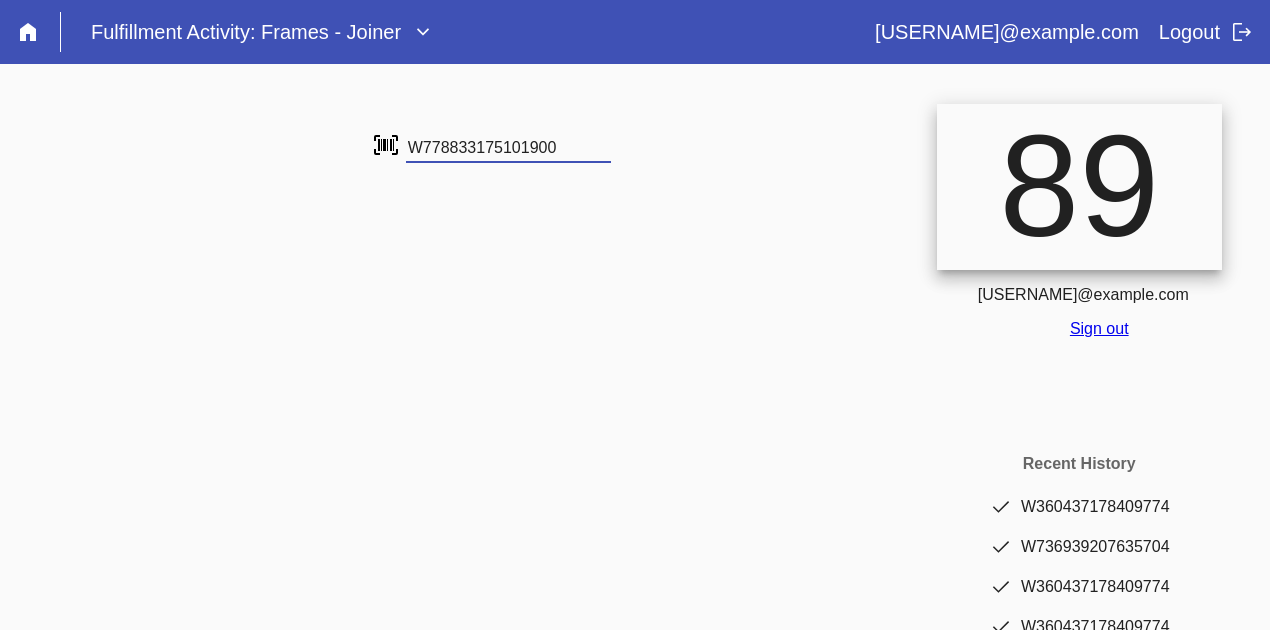 scroll, scrollTop: 0, scrollLeft: 0, axis: both 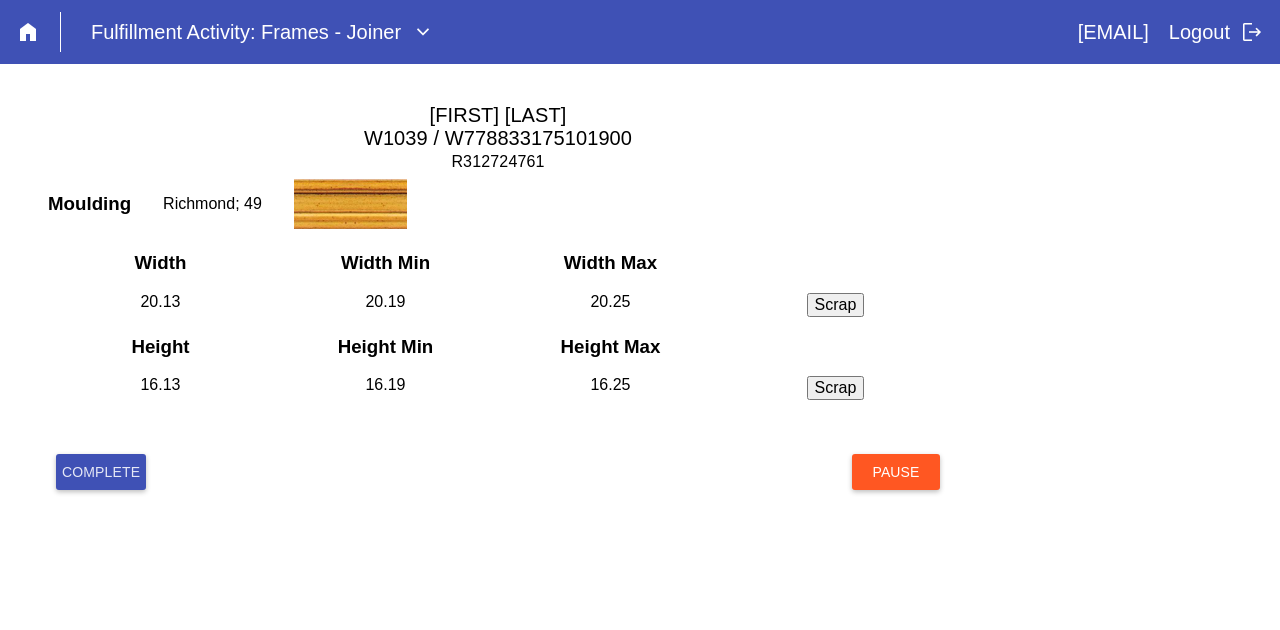 click on "Complete" at bounding box center [101, 472] 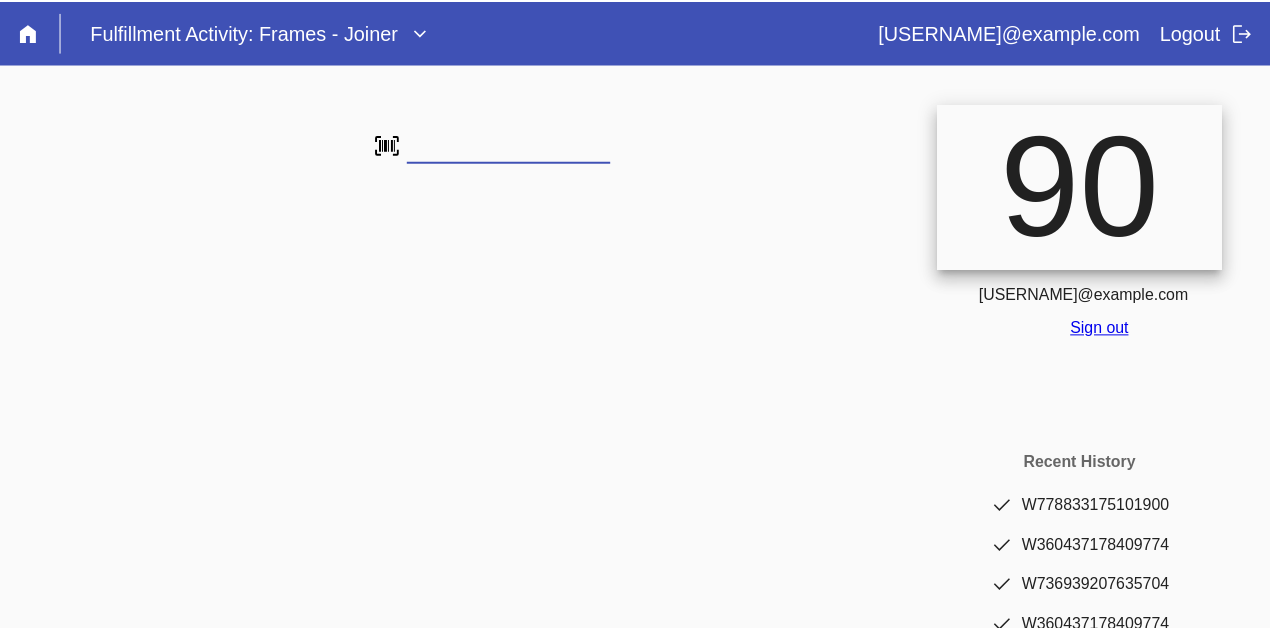 scroll, scrollTop: 0, scrollLeft: 0, axis: both 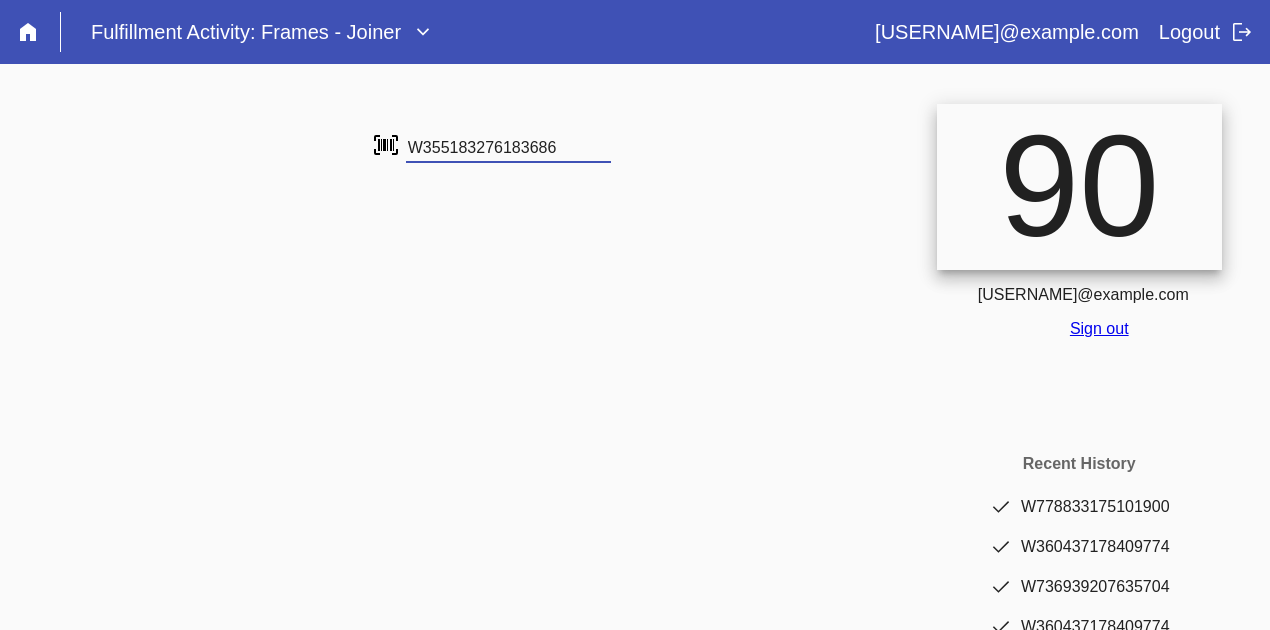 type on "W355183276183686" 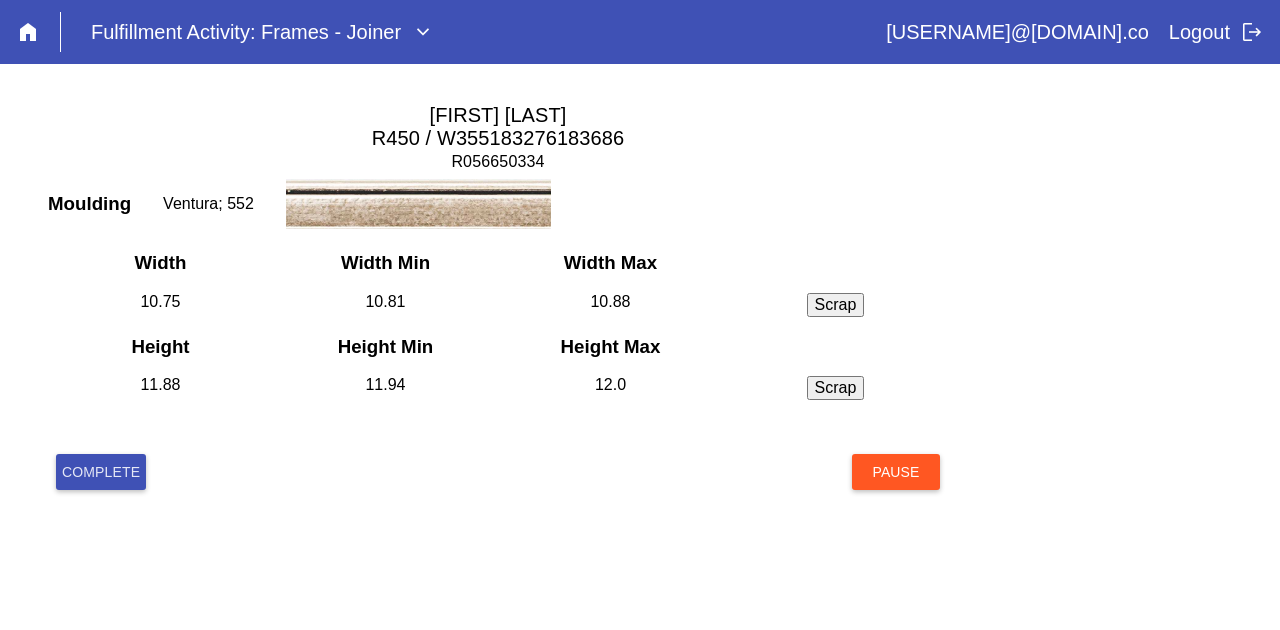 scroll, scrollTop: 0, scrollLeft: 0, axis: both 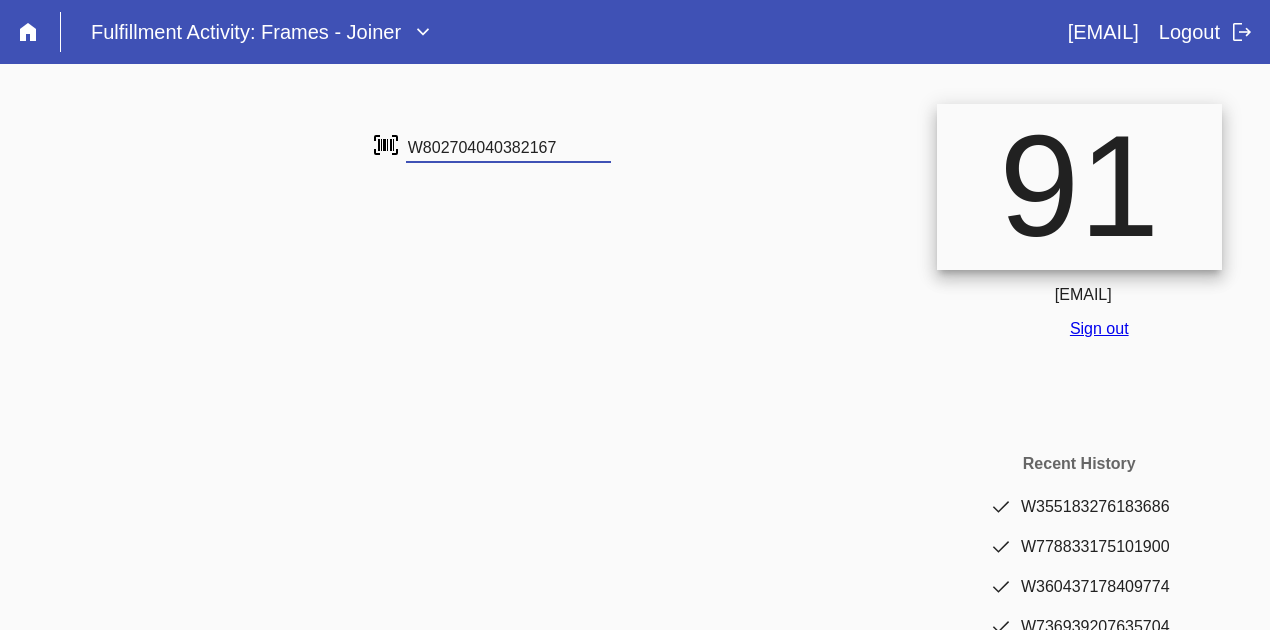type on "W802704040382167" 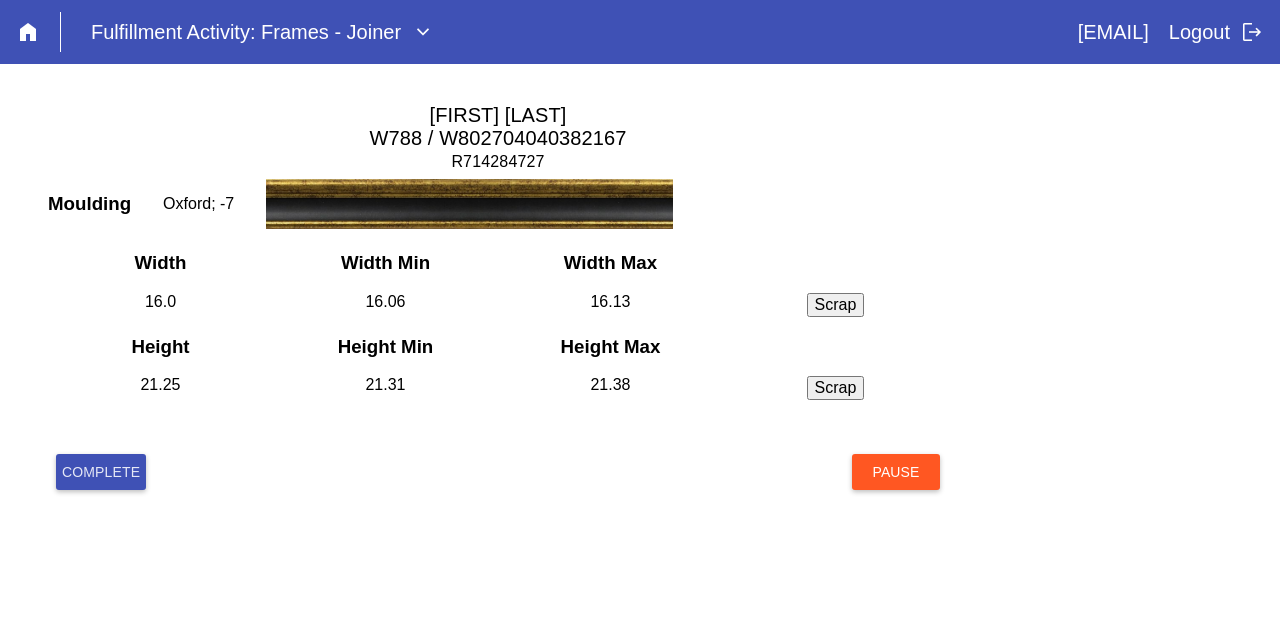 scroll, scrollTop: 0, scrollLeft: 0, axis: both 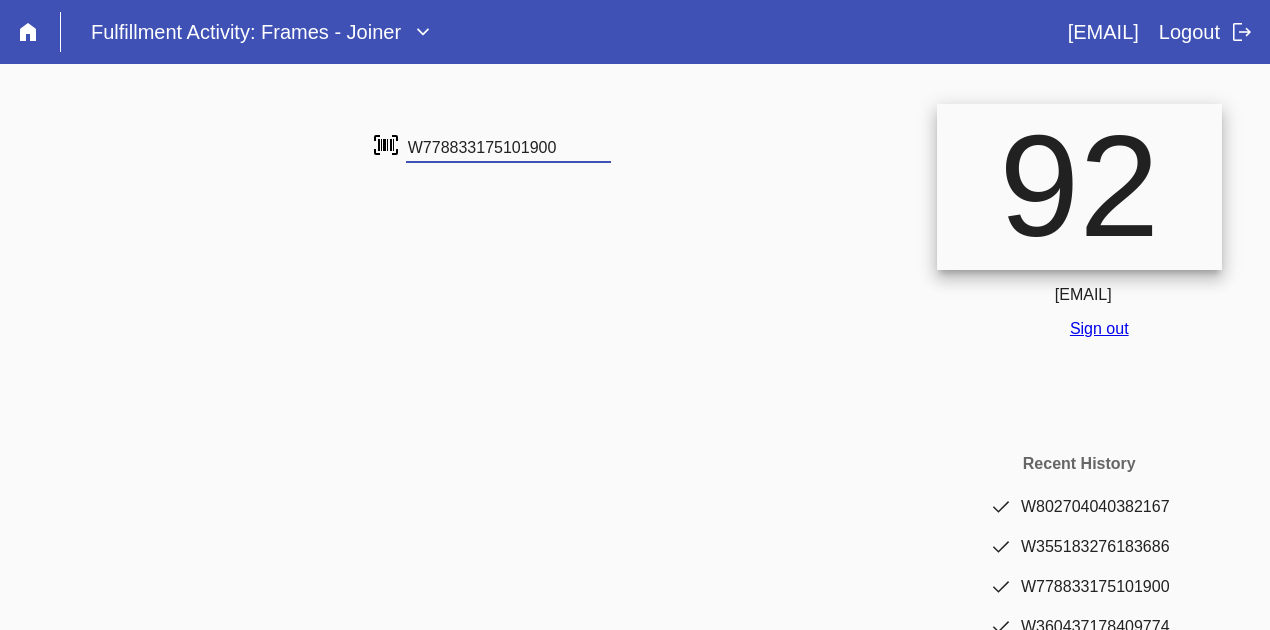 type on "W778833175101900" 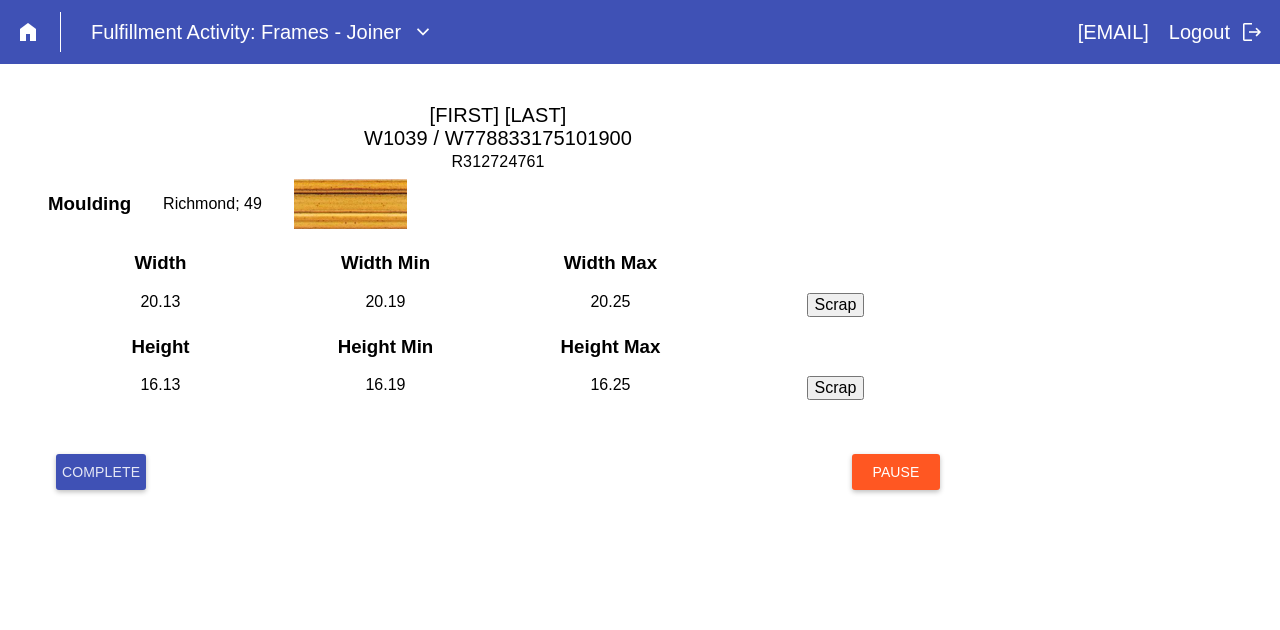 scroll, scrollTop: 0, scrollLeft: 0, axis: both 